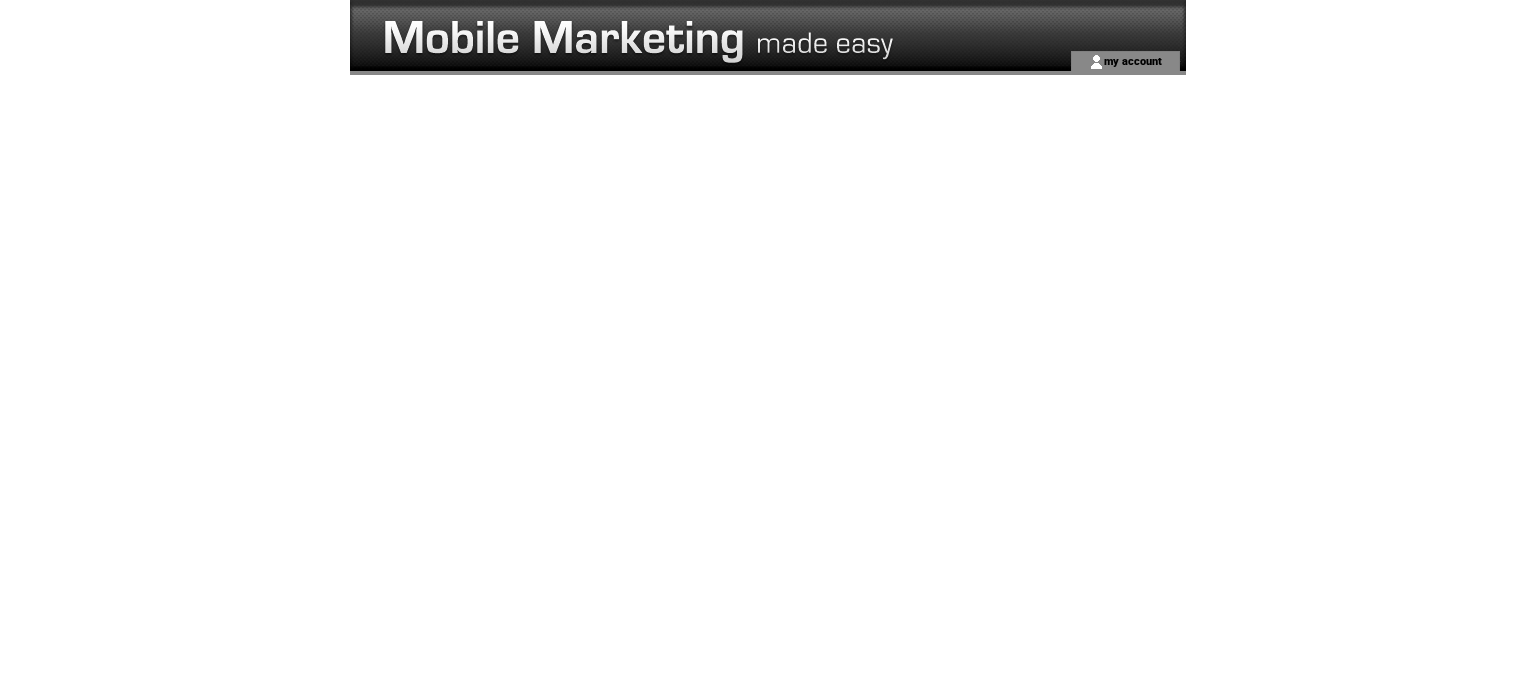 scroll, scrollTop: 0, scrollLeft: 0, axis: both 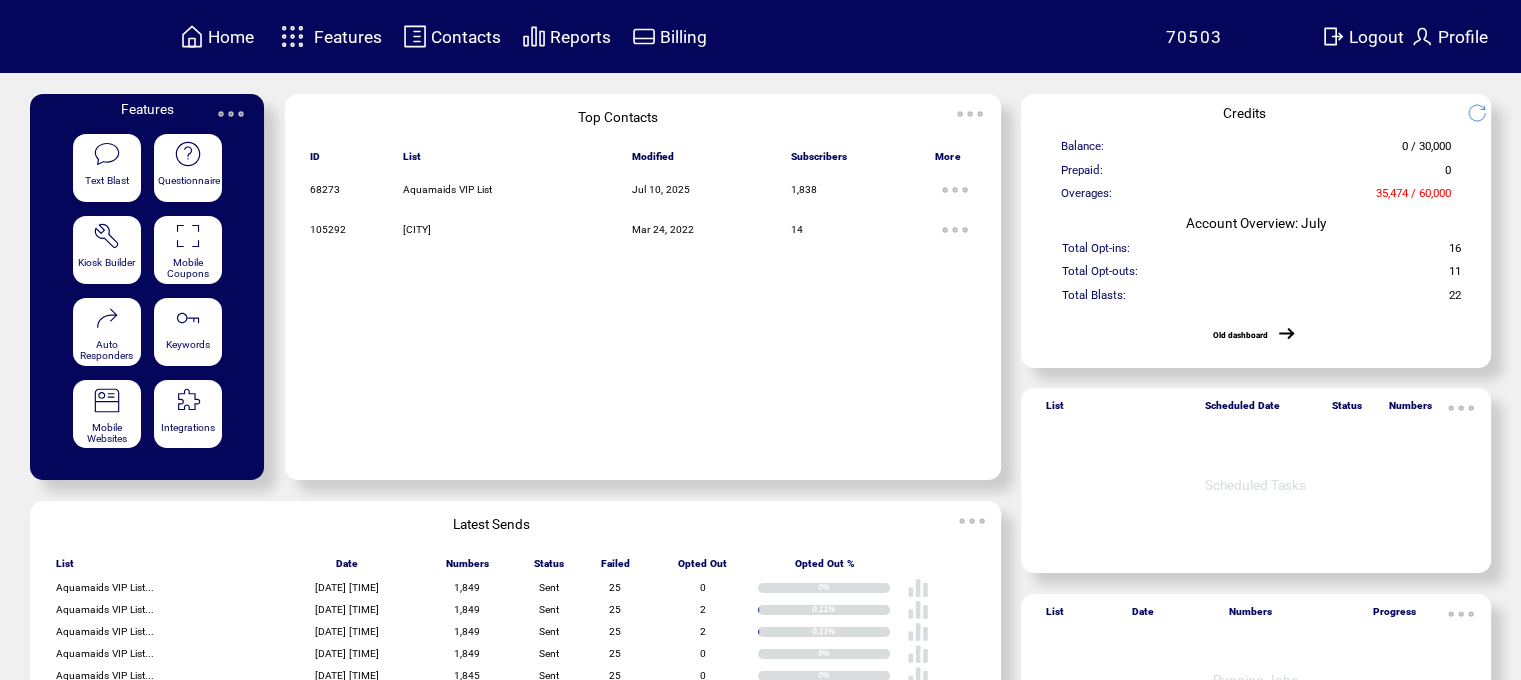 click at bounding box center [292, 36] 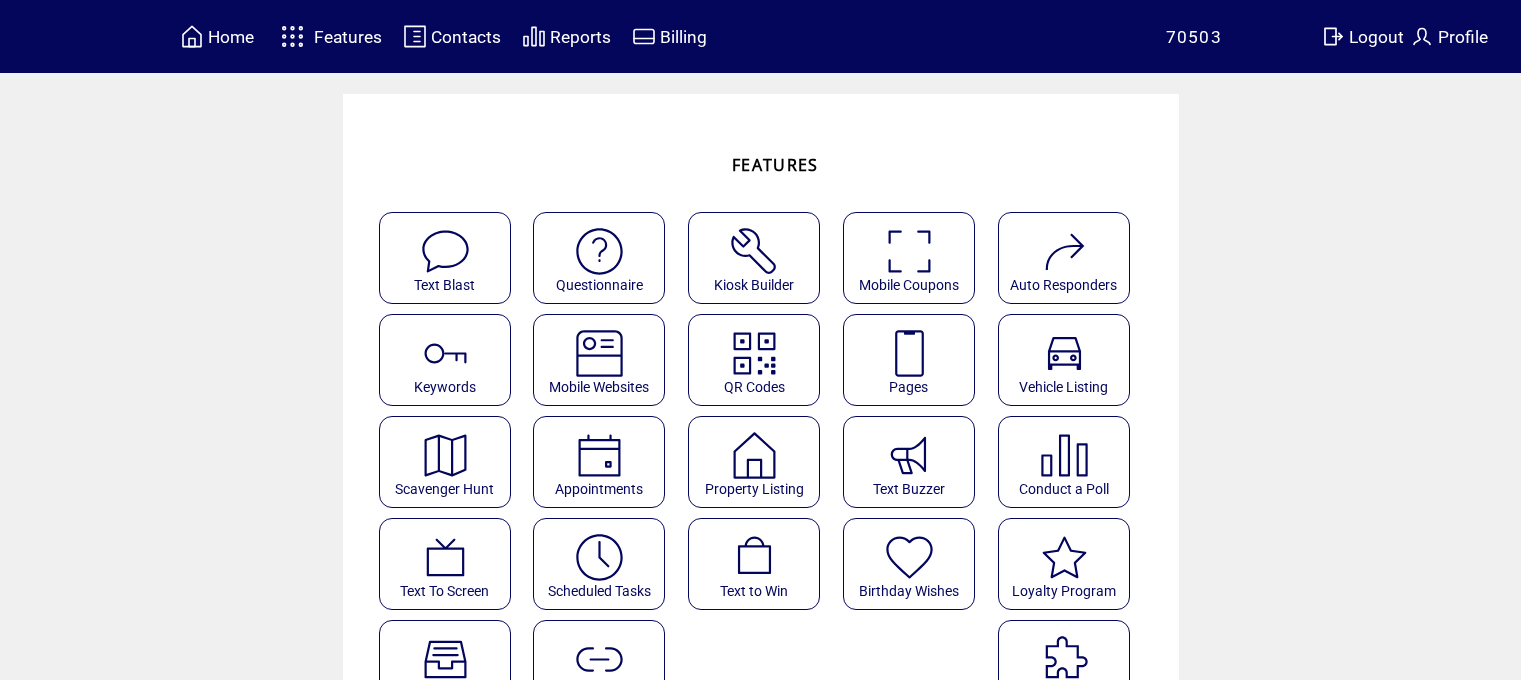 scroll, scrollTop: 0, scrollLeft: 0, axis: both 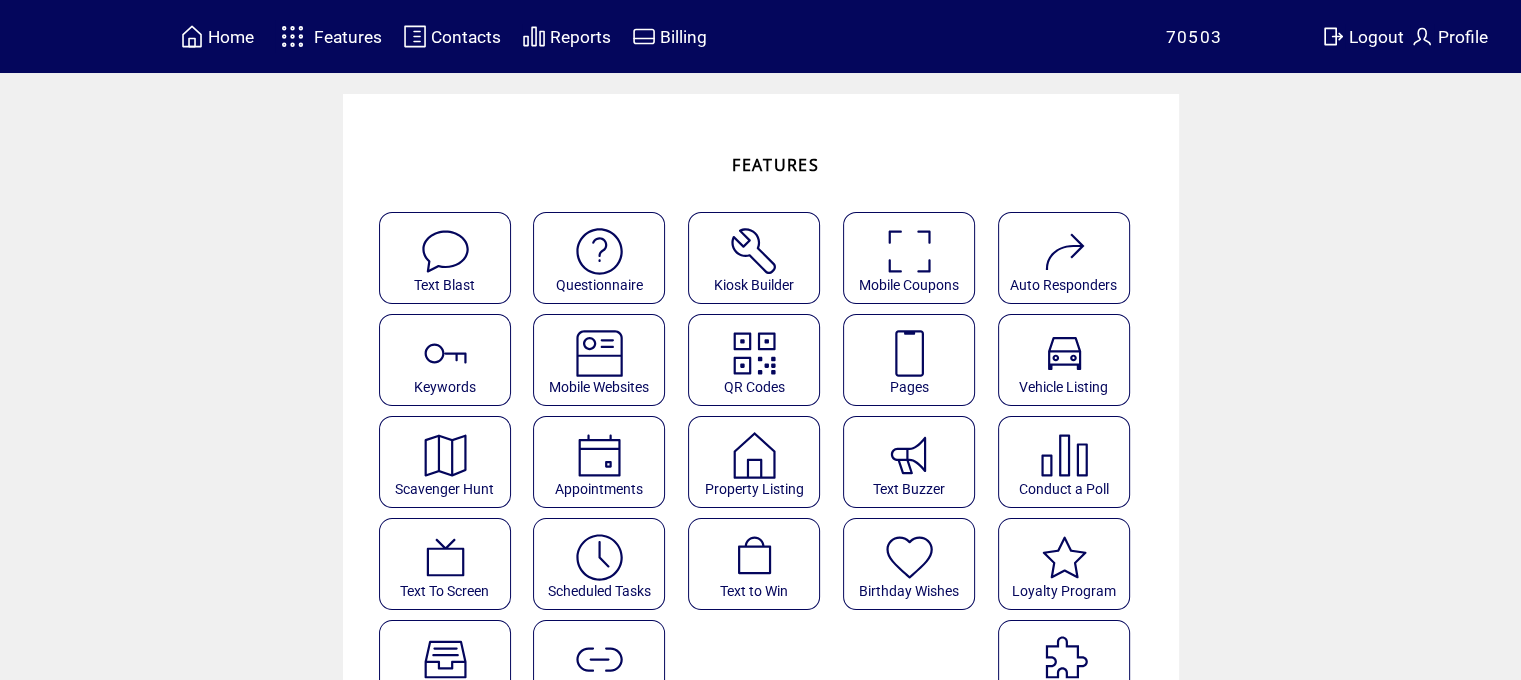 click at bounding box center (445, 244) 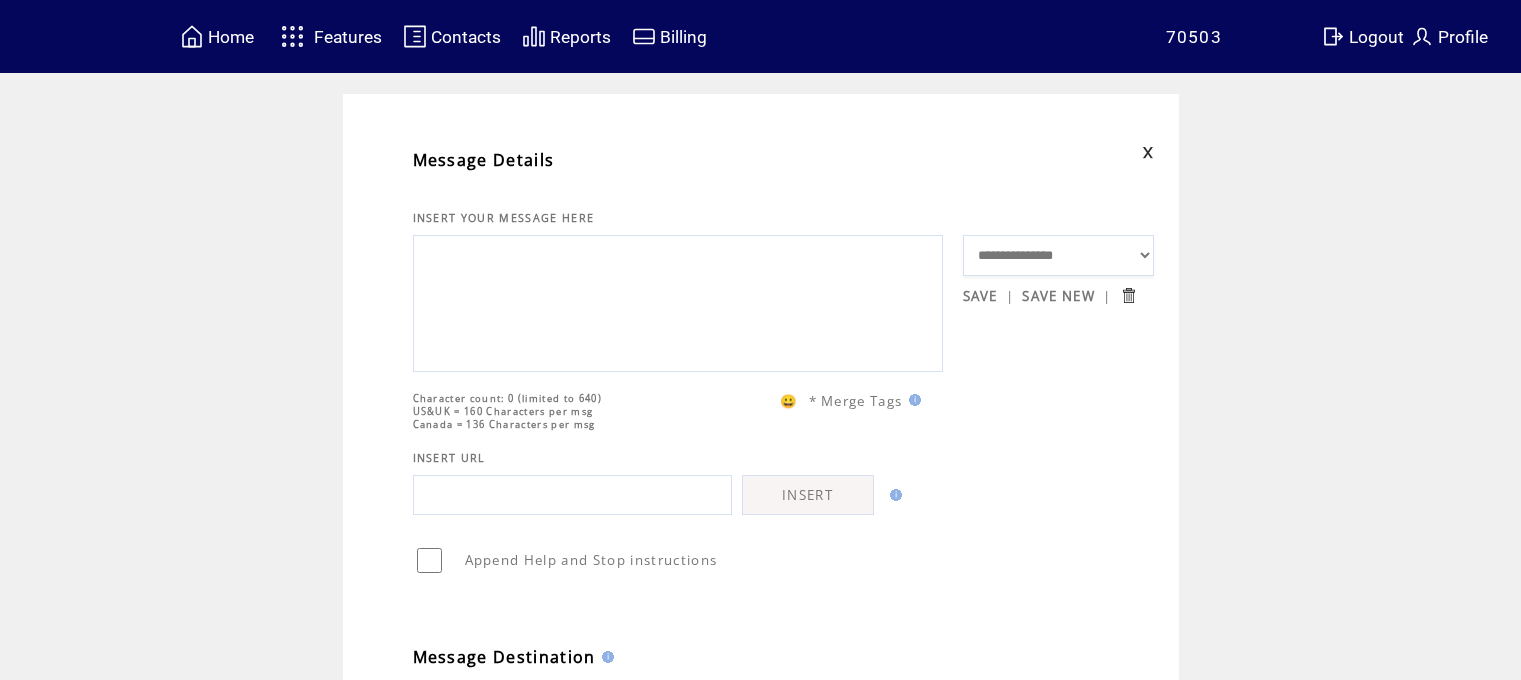 scroll, scrollTop: 0, scrollLeft: 0, axis: both 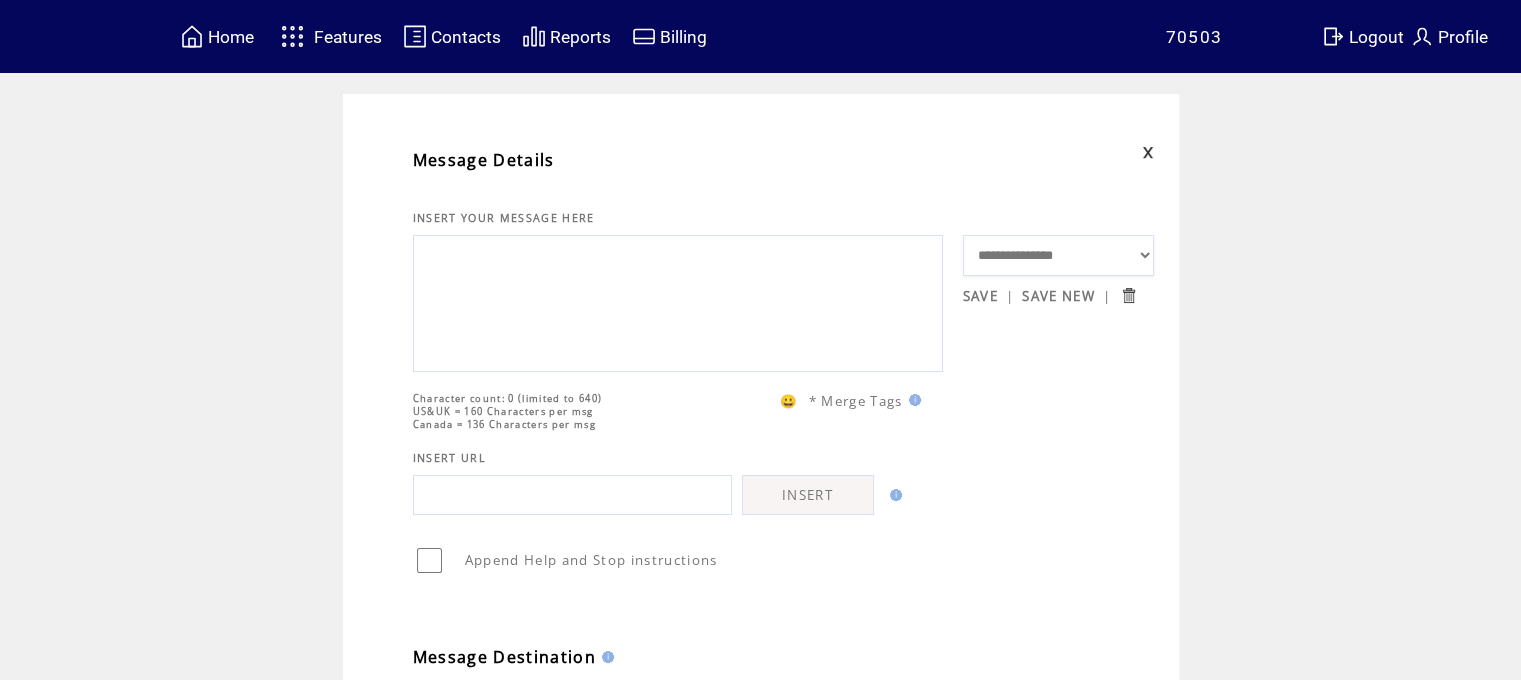 click on "**********" at bounding box center (1059, 256) 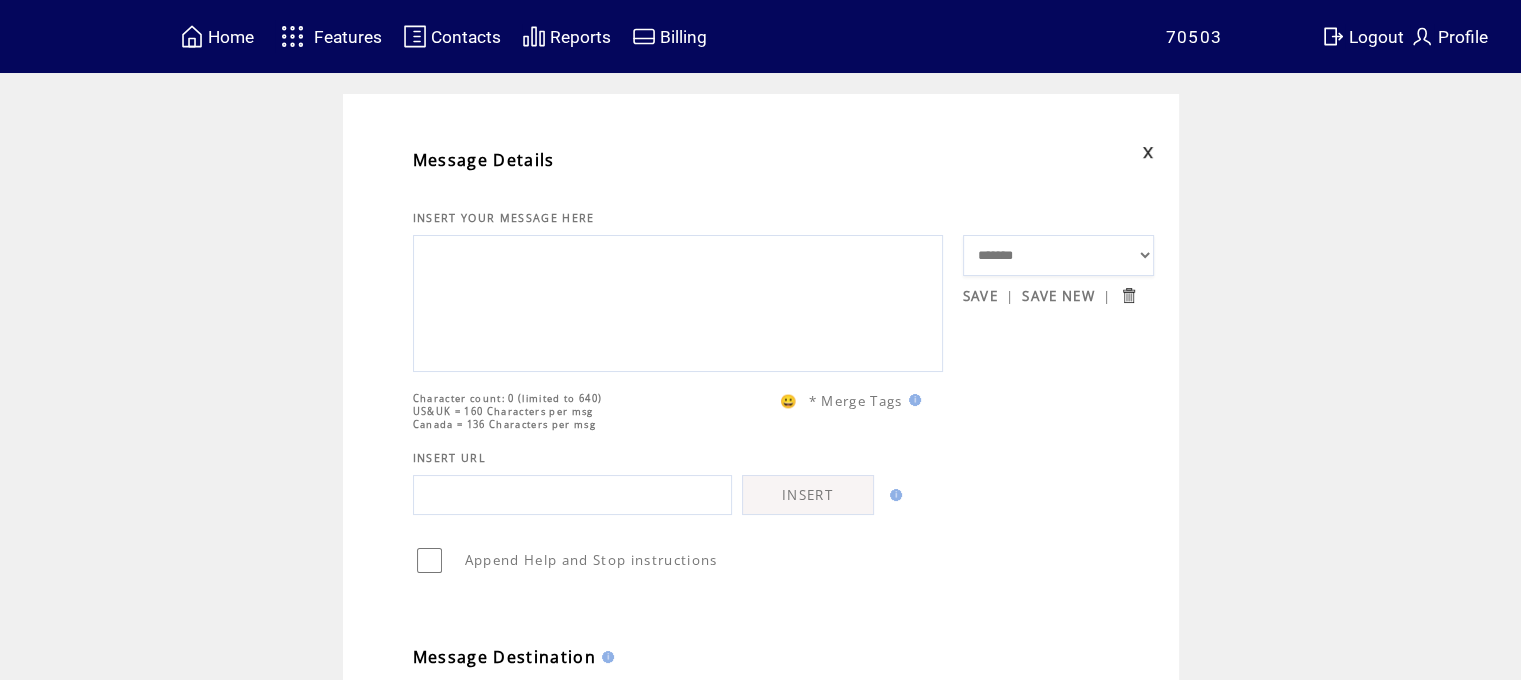 click on "**********" at bounding box center [1059, 256] 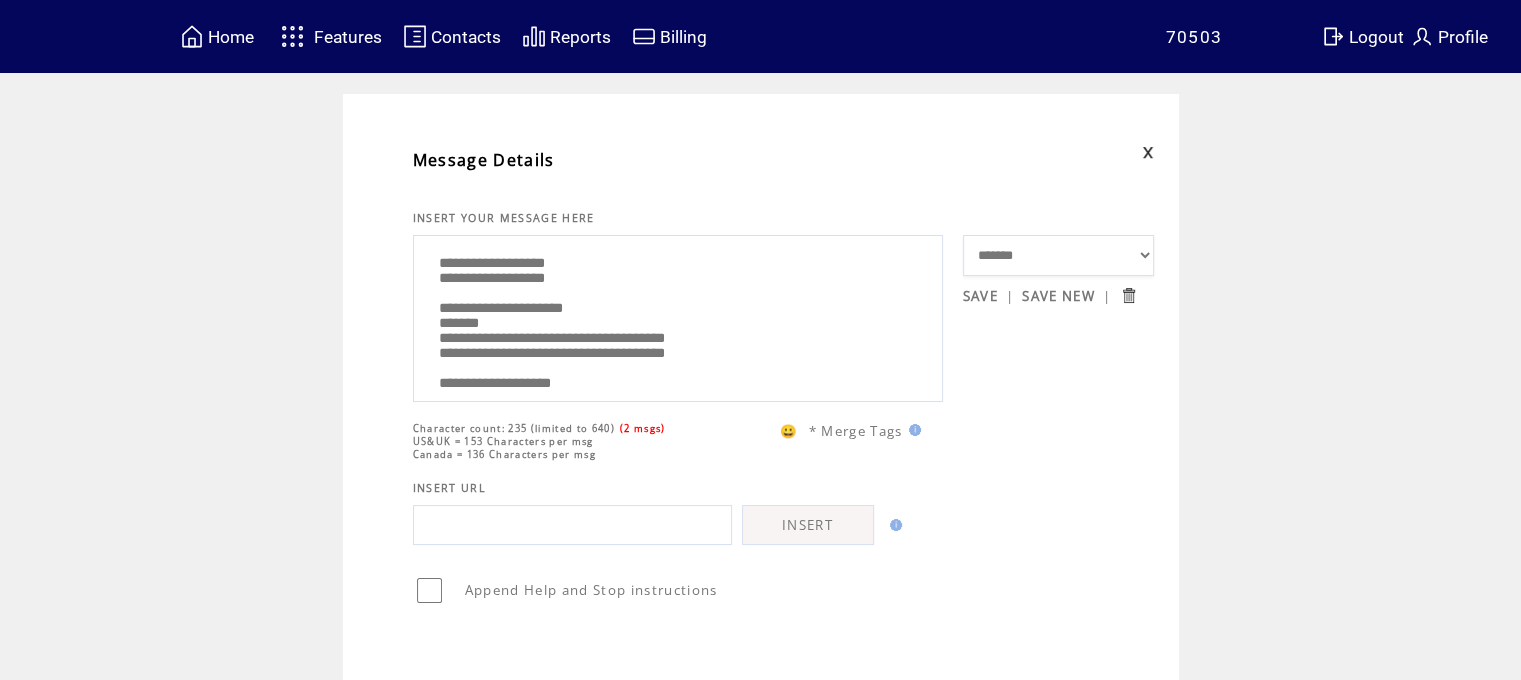 drag, startPoint x: 624, startPoint y: 262, endPoint x: 634, endPoint y: 260, distance: 10.198039 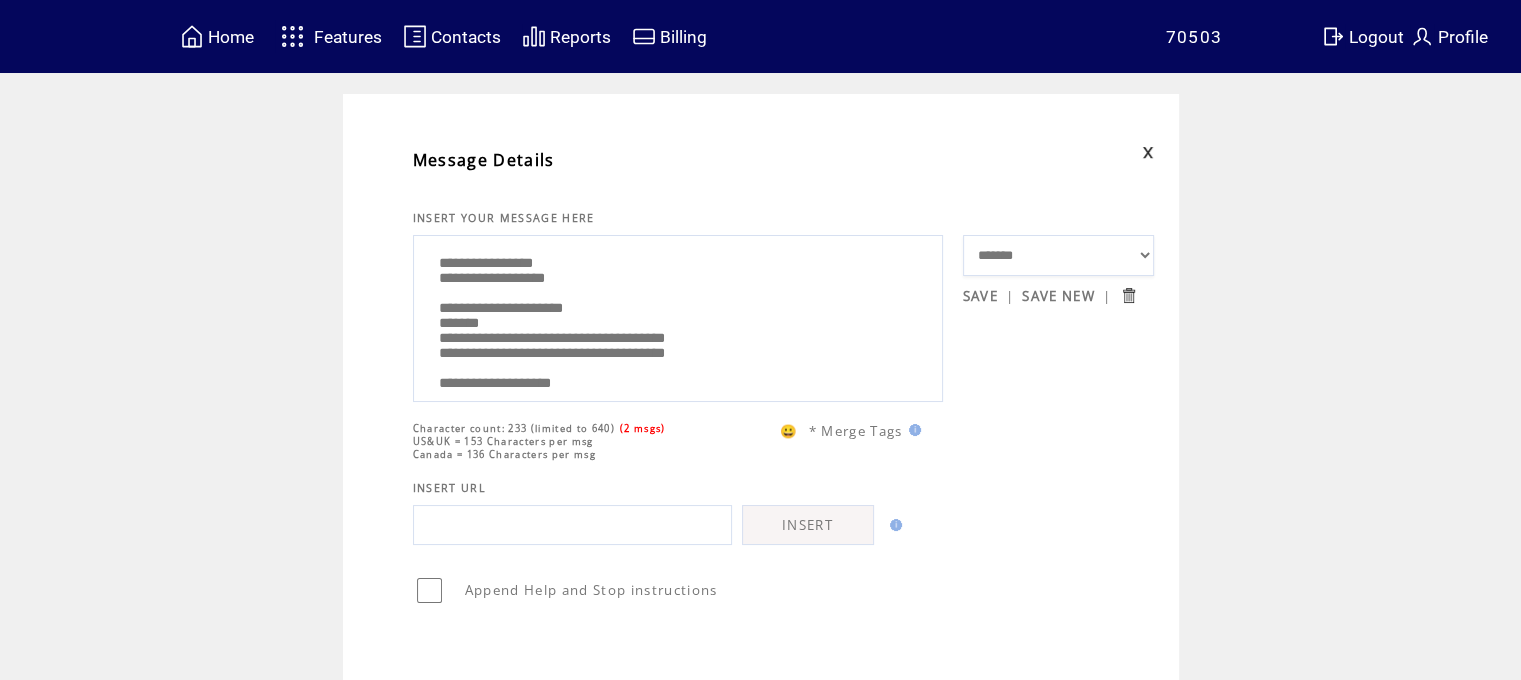 type on "**********" 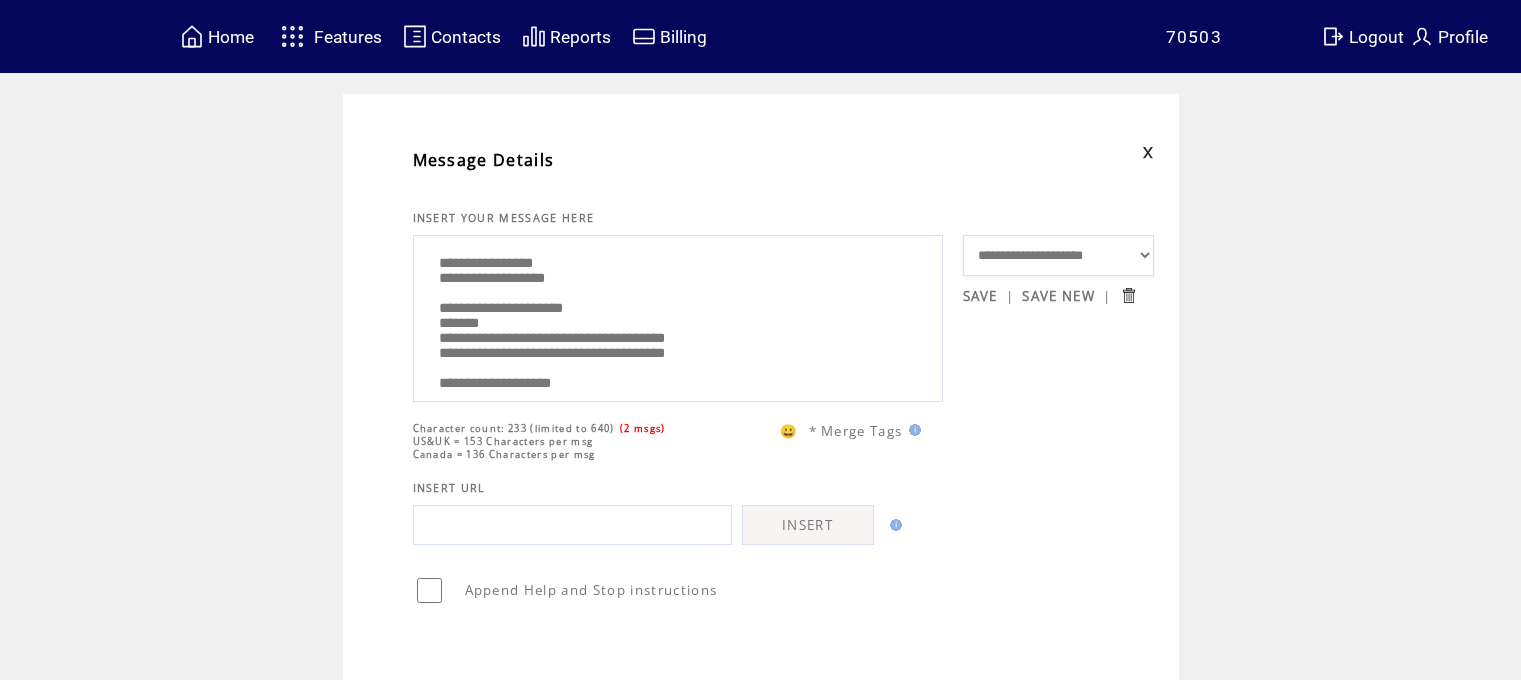 scroll, scrollTop: 0, scrollLeft: 0, axis: both 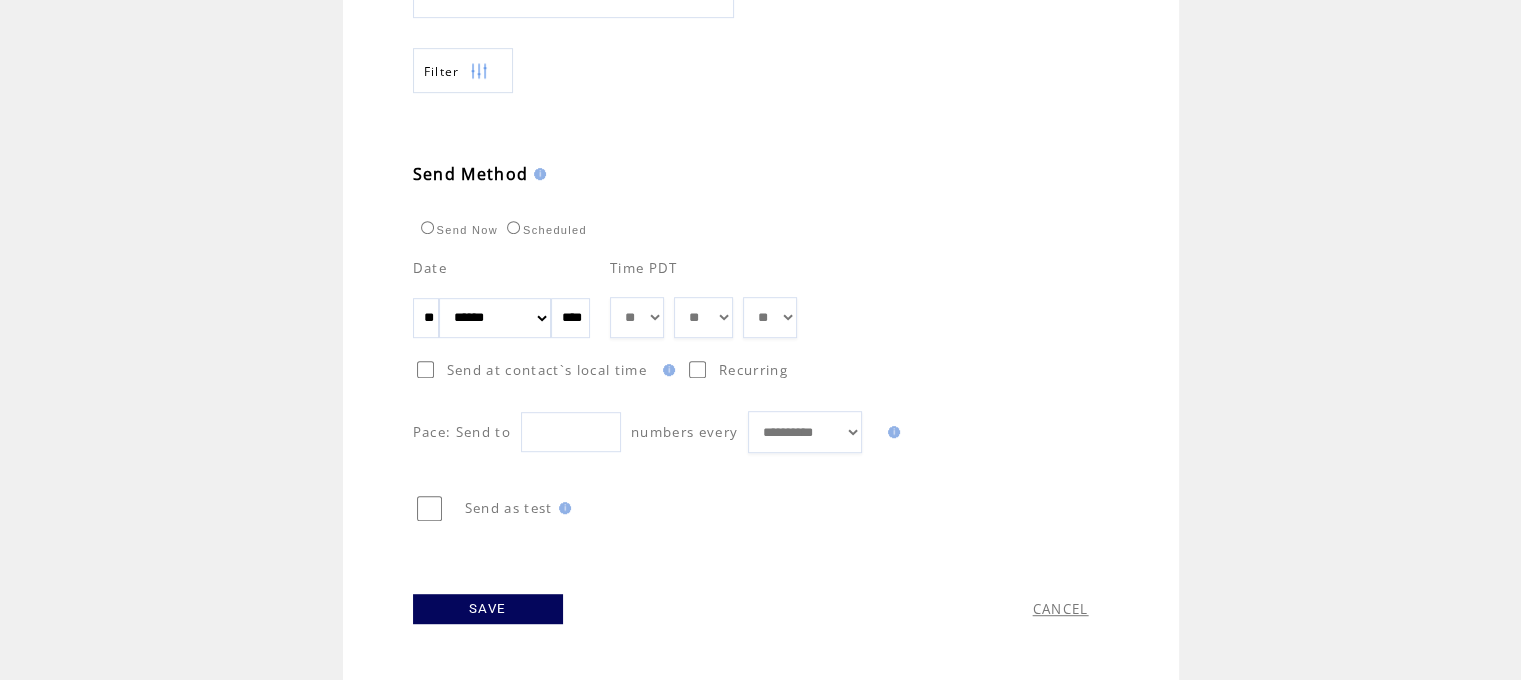 click on "** 	 ** 	 ** 	 ** 	 ** 	 ** 	 ** 	 ** 	 ** 	 ** 	 ** 	 ** 	 **" at bounding box center [637, 318] 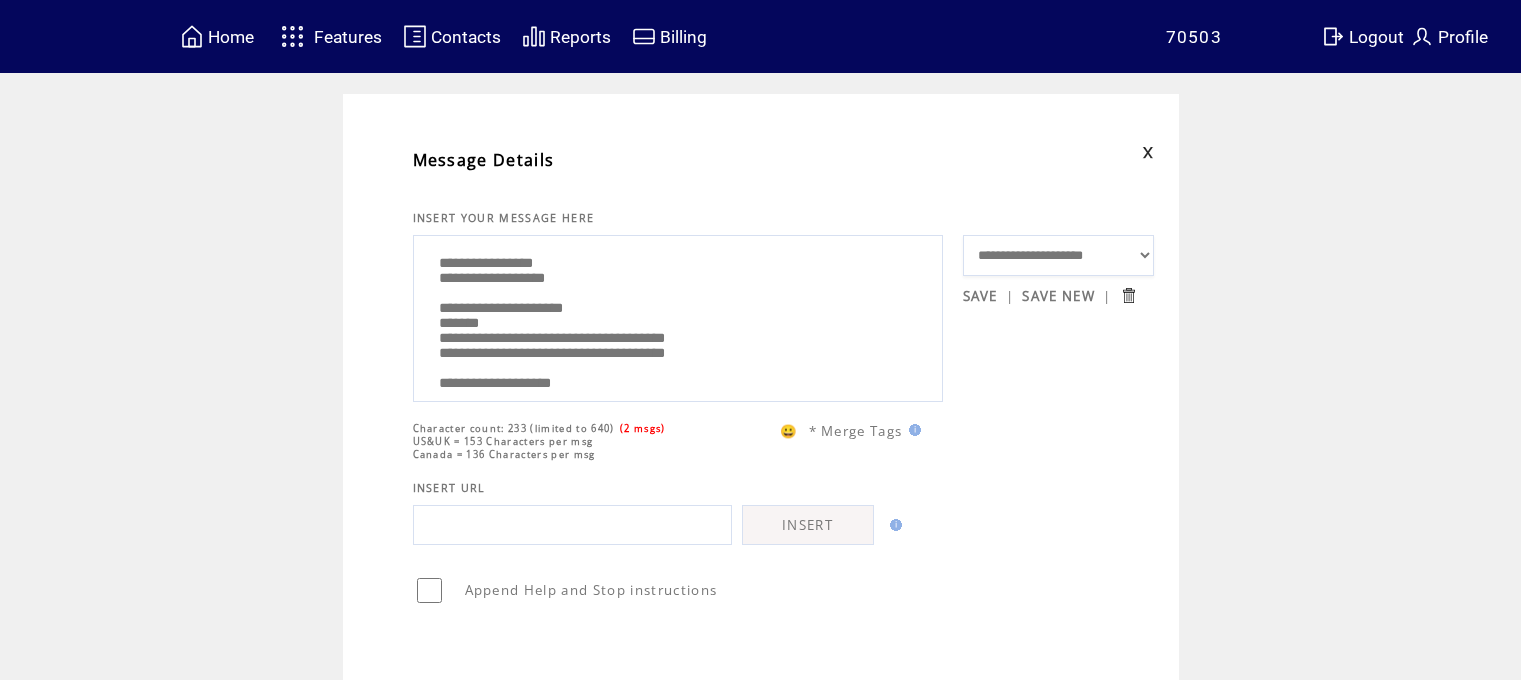 scroll, scrollTop: 0, scrollLeft: 0, axis: both 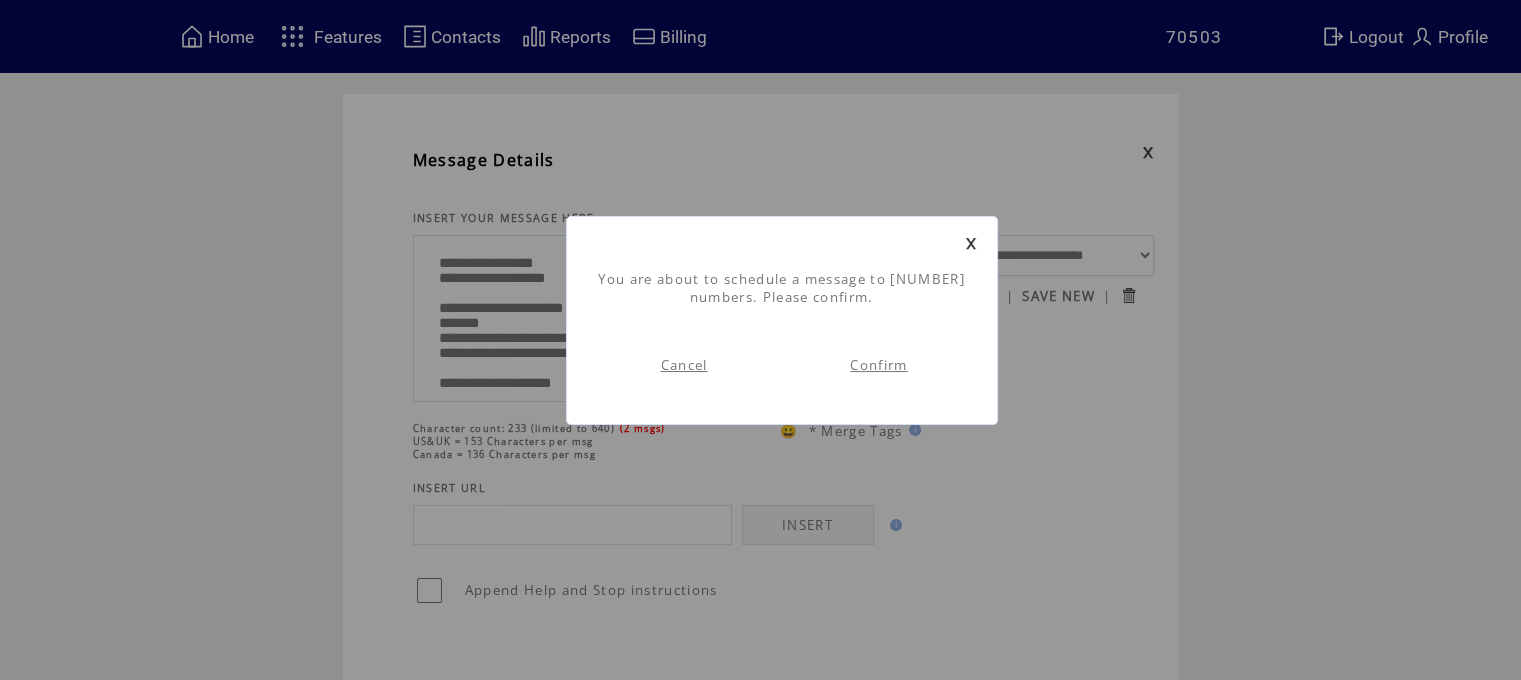 click on "Confirm" at bounding box center [878, 365] 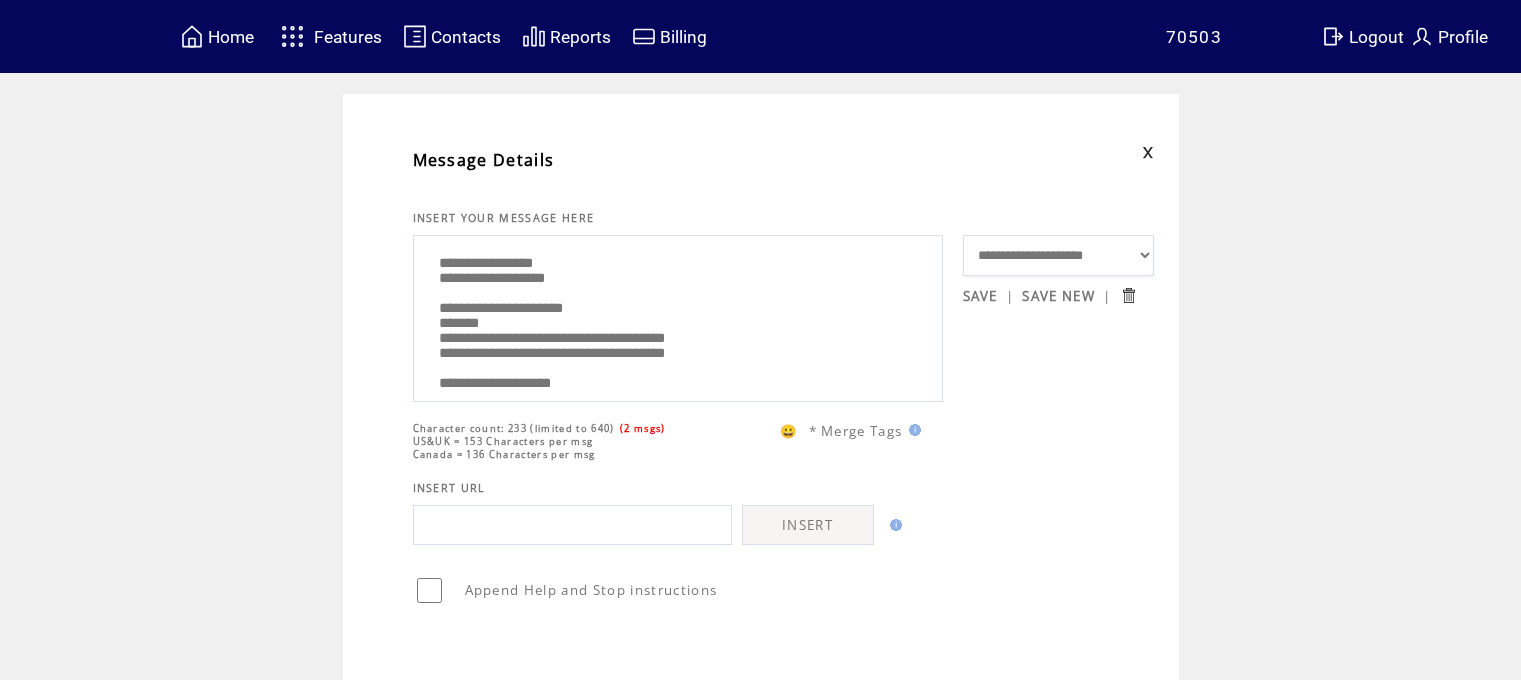 scroll, scrollTop: 0, scrollLeft: 0, axis: both 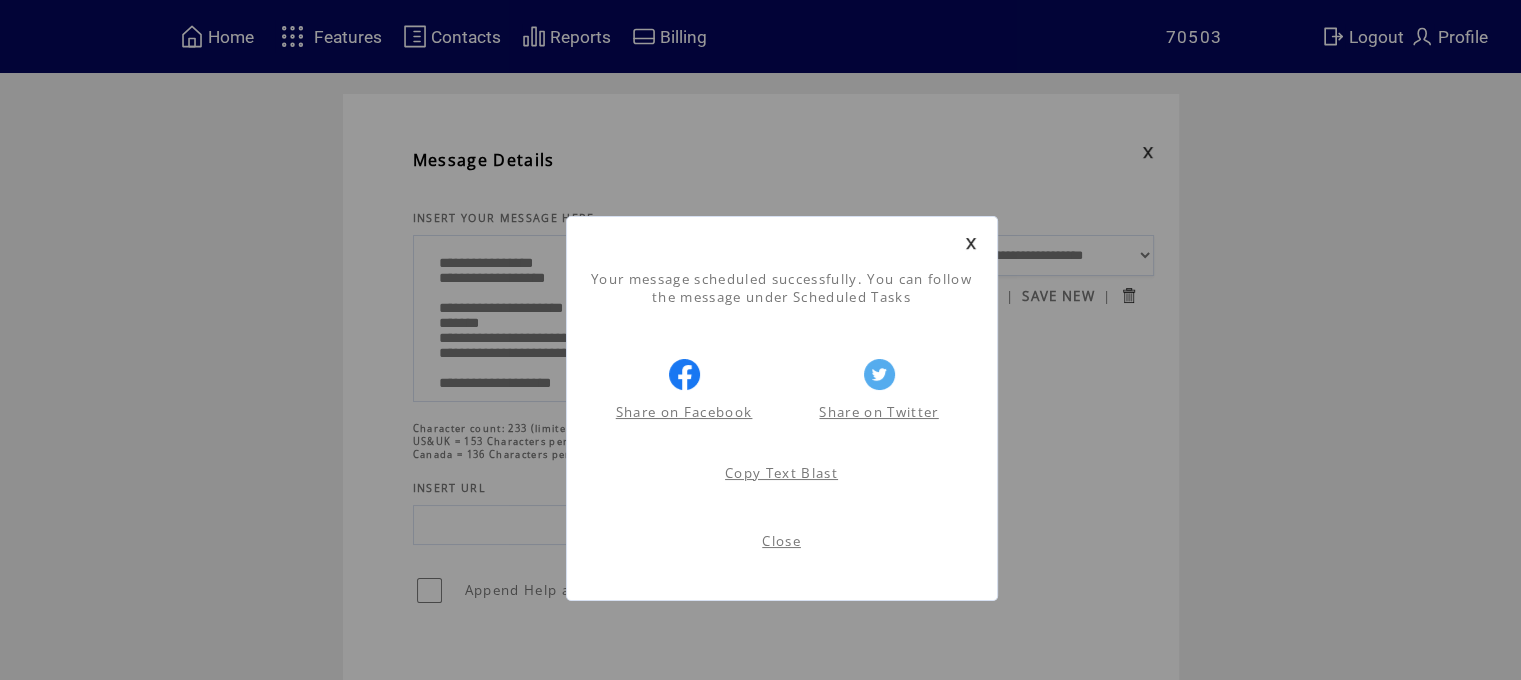 click on "Close" at bounding box center [781, 541] 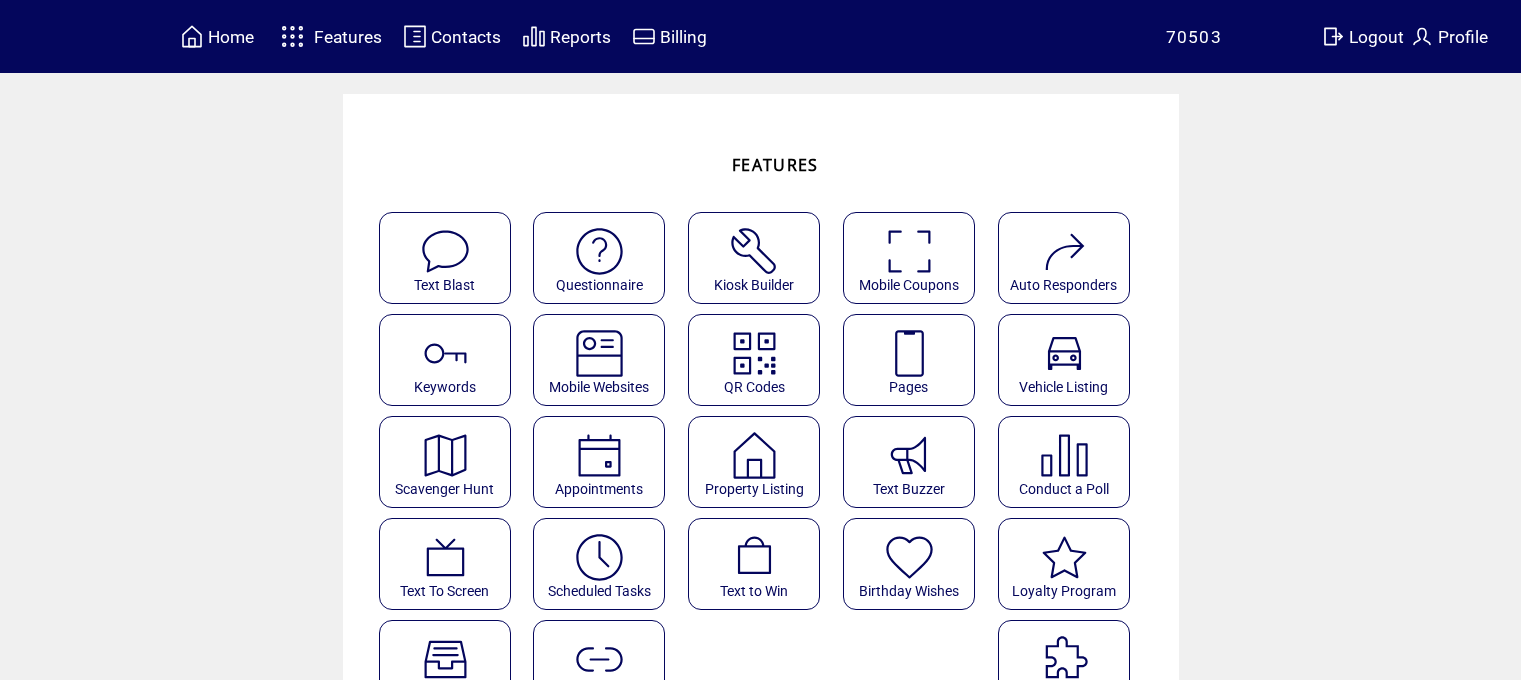 scroll, scrollTop: 0, scrollLeft: 0, axis: both 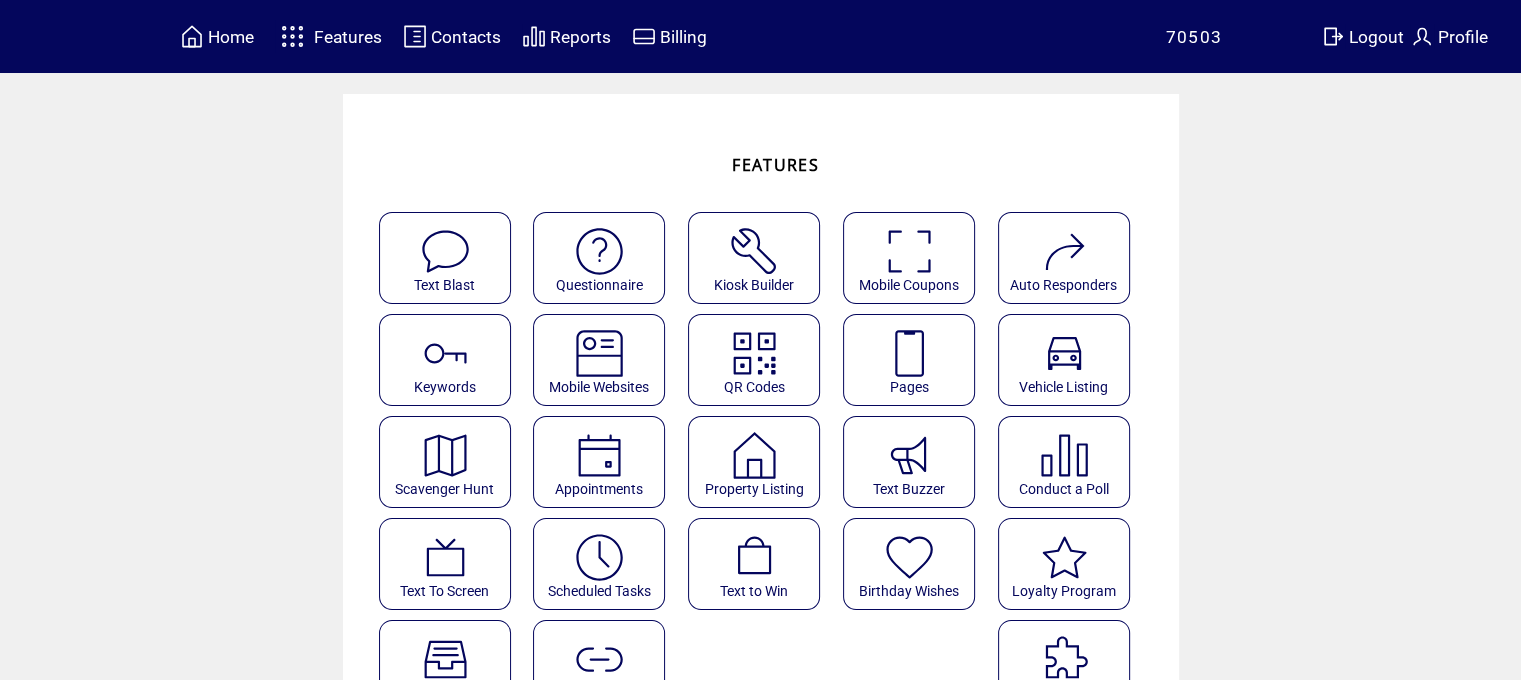 click at bounding box center (599, 557) 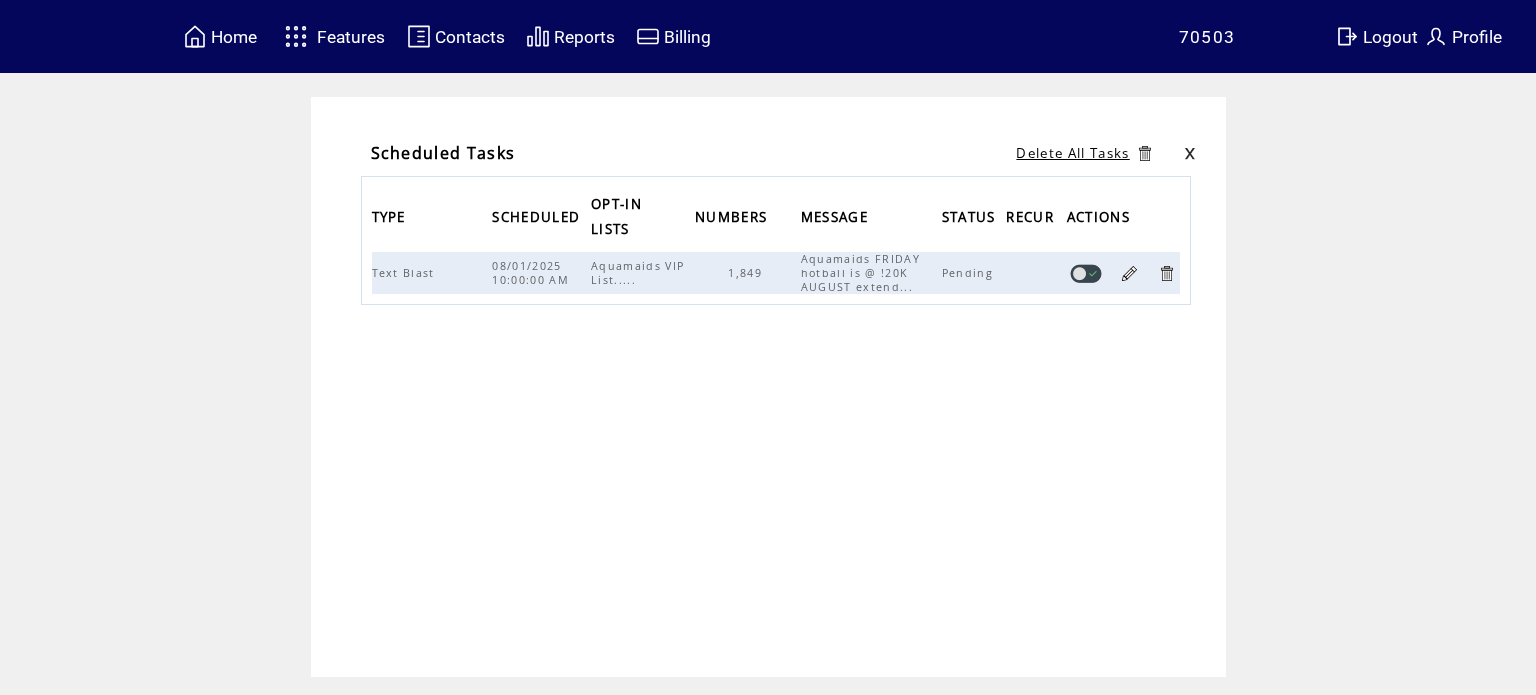 scroll, scrollTop: 0, scrollLeft: 0, axis: both 